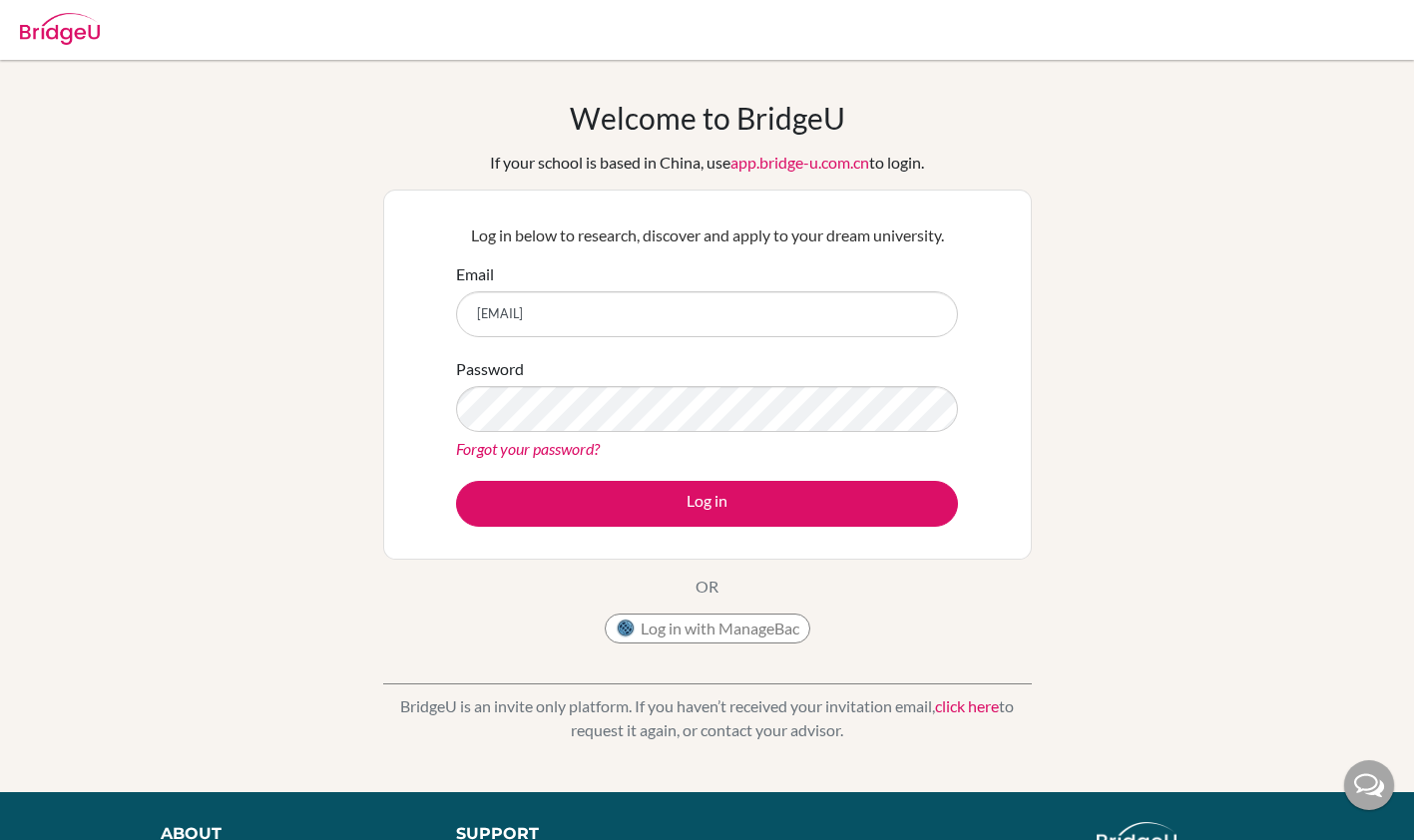 scroll, scrollTop: 0, scrollLeft: 0, axis: both 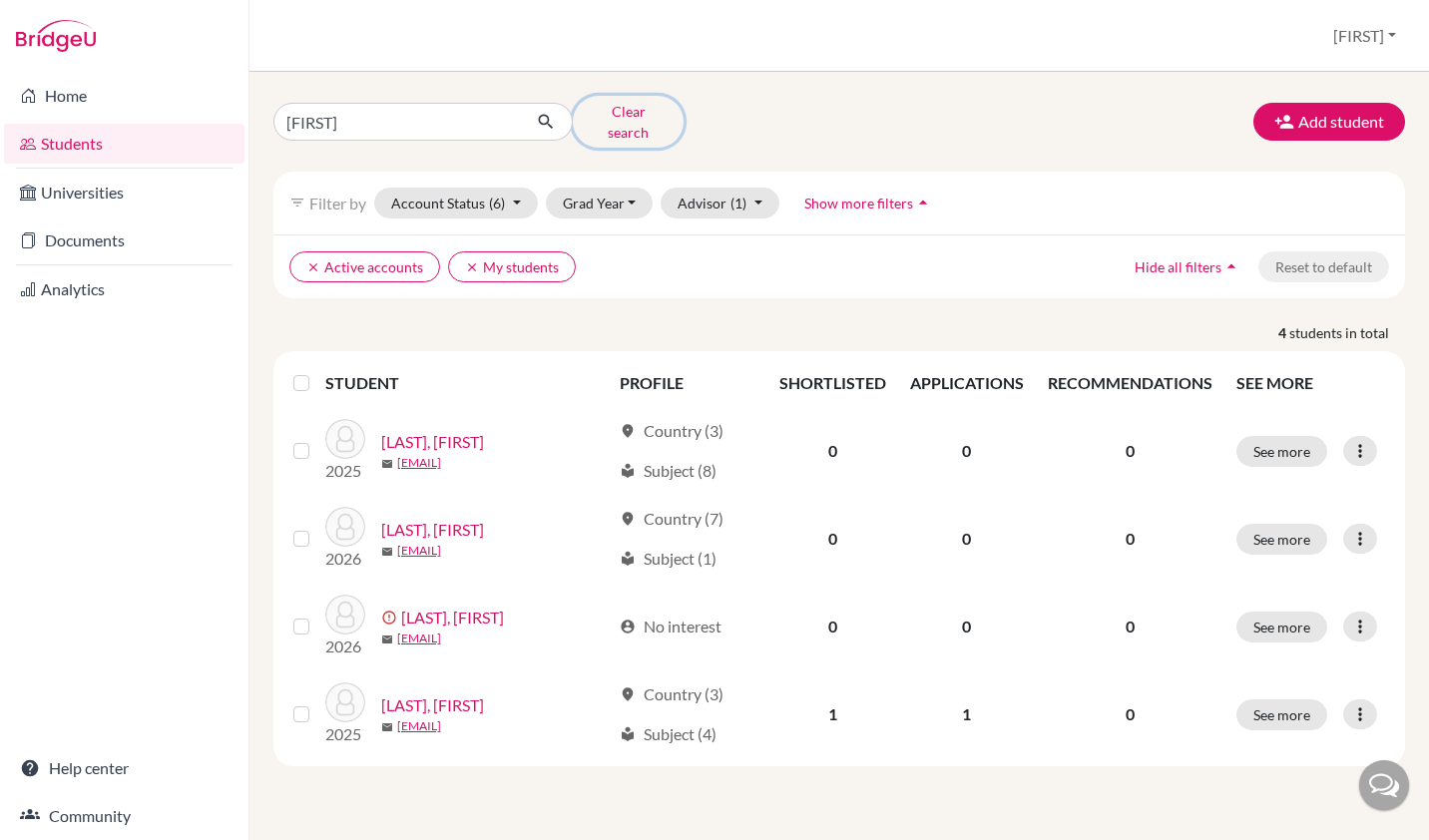 click on "Clear search" at bounding box center [628, 122] 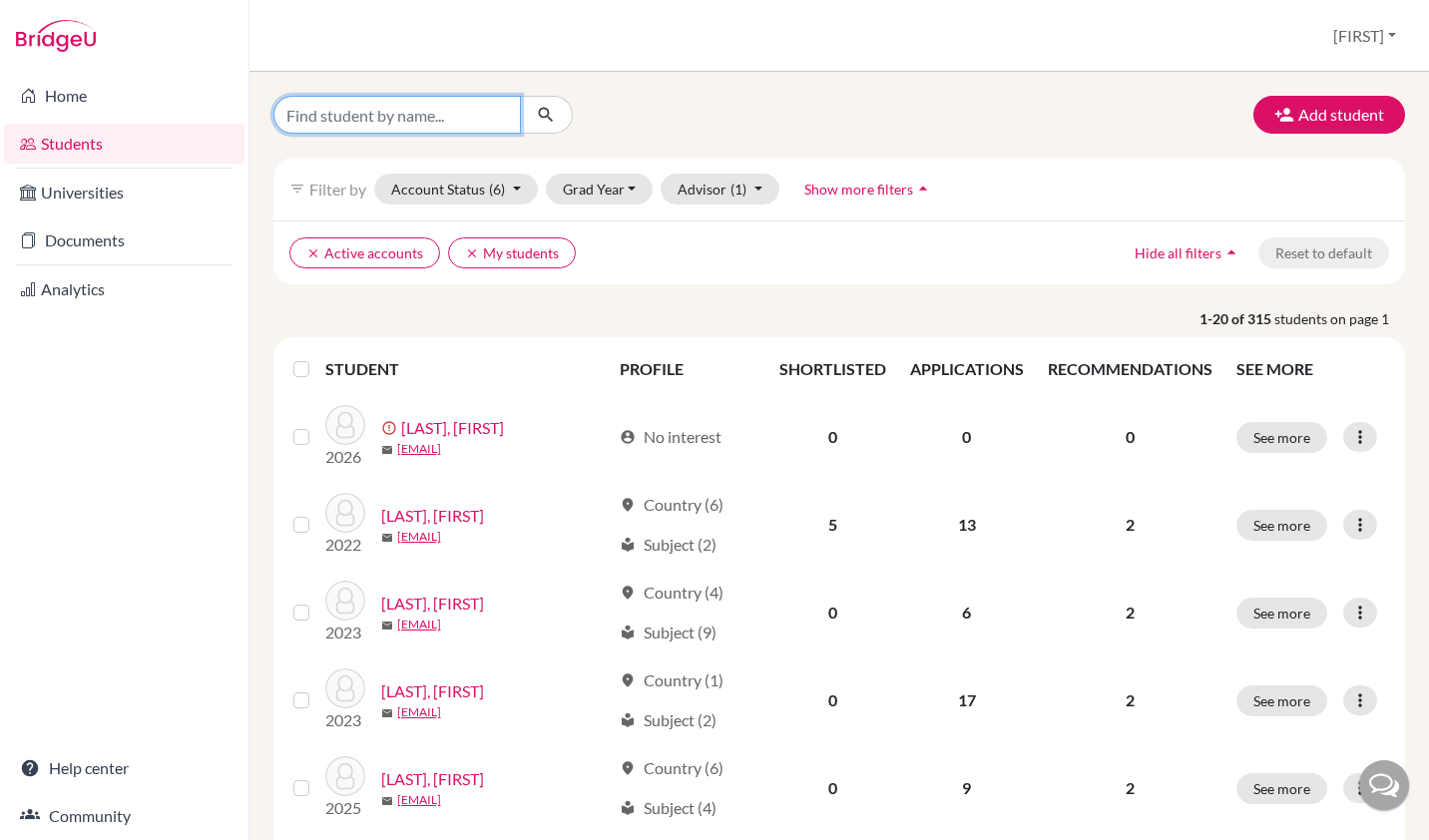 click at bounding box center (397, 115) 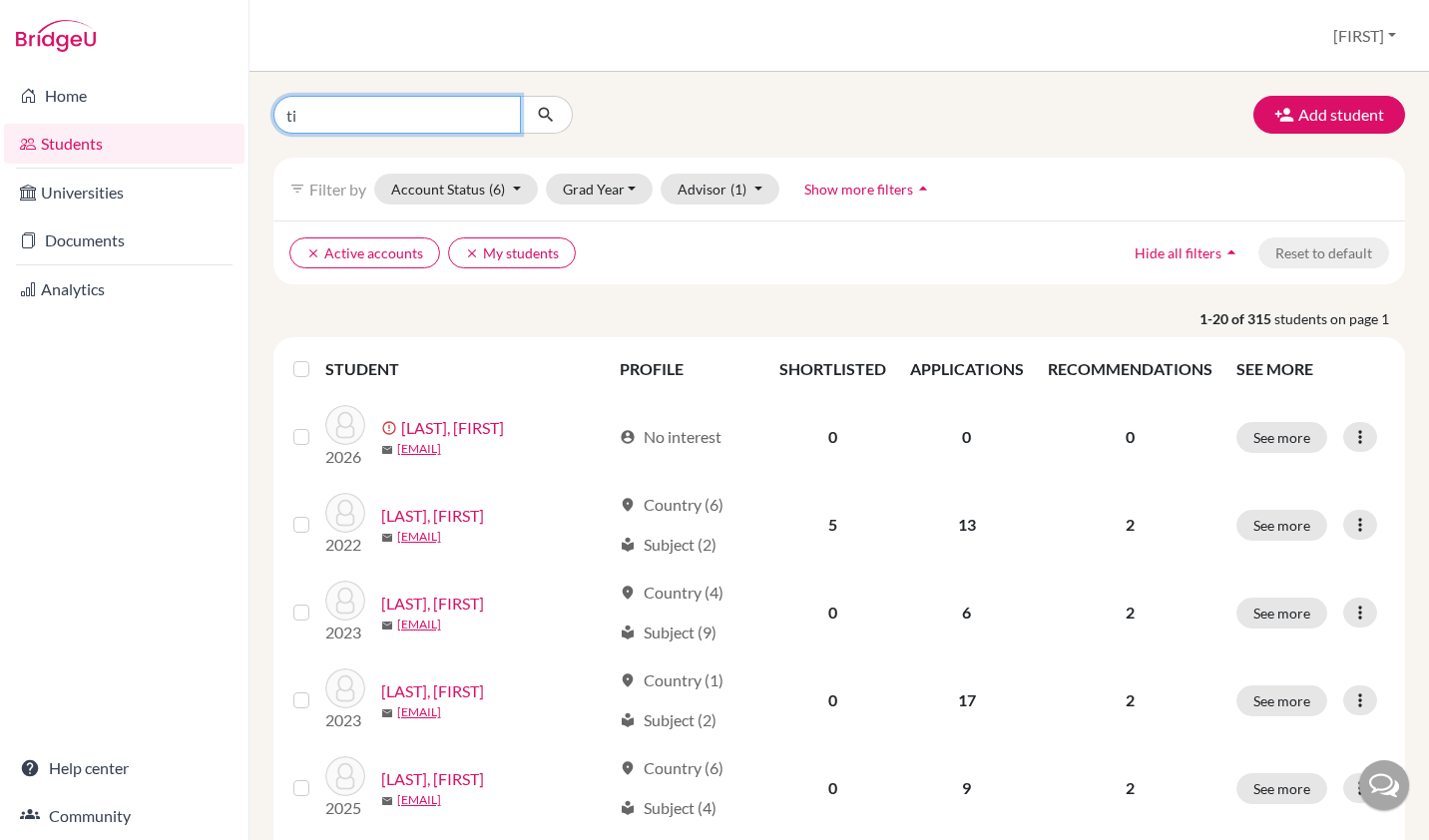 type on "[FIRST]" 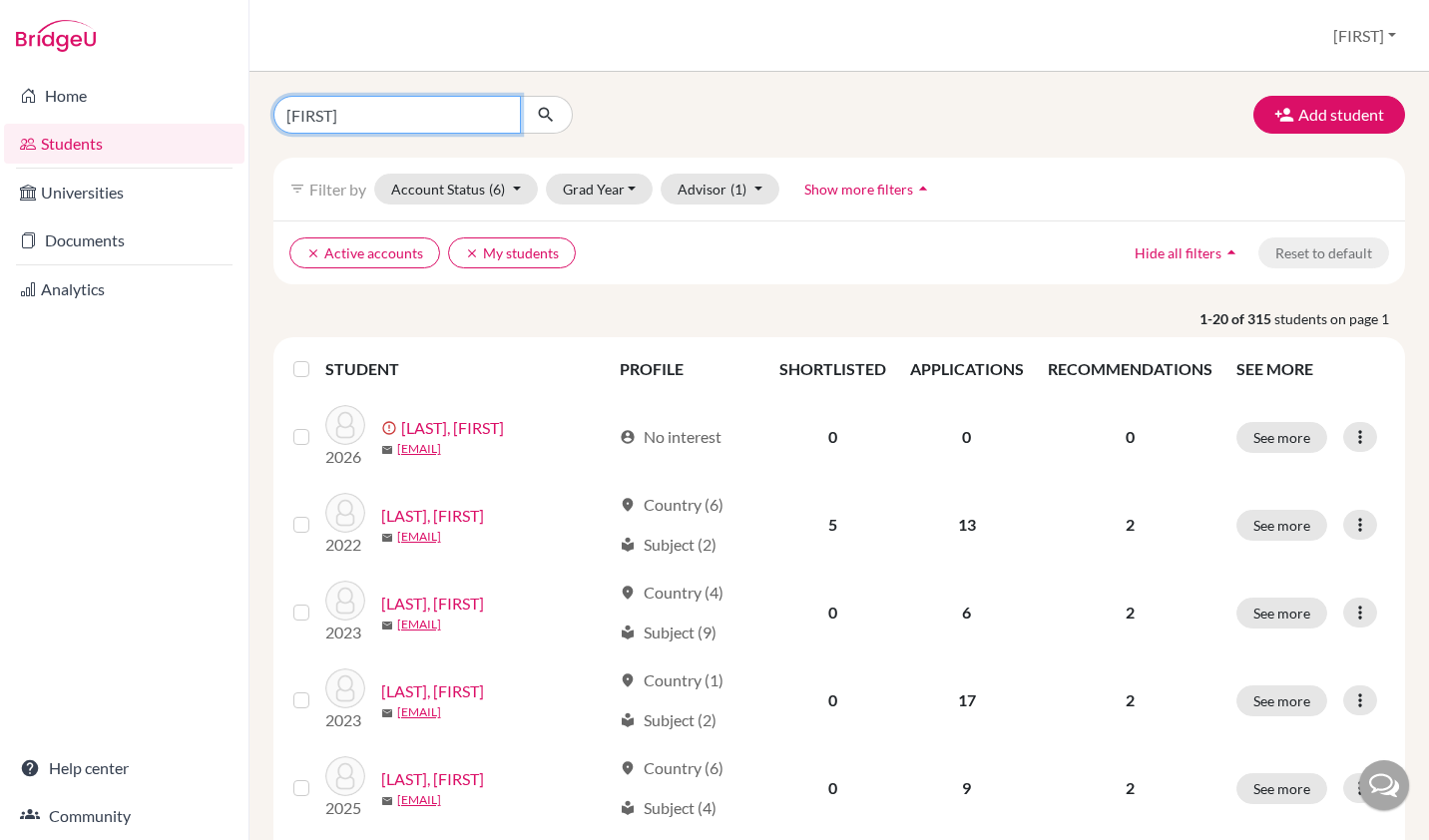 click at bounding box center [546, 115] 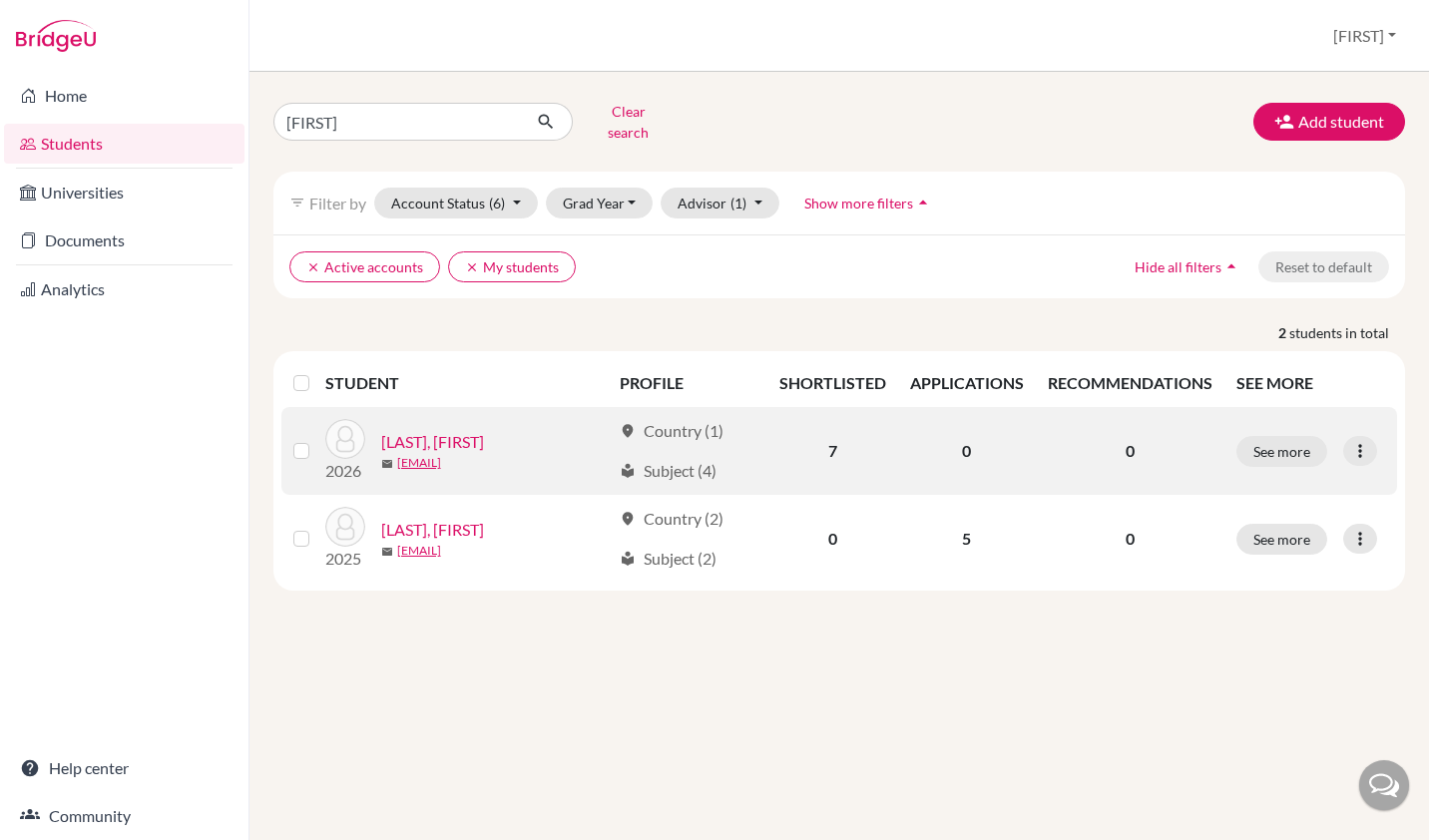click on "[LAST], [FIRST]" at bounding box center [432, 442] 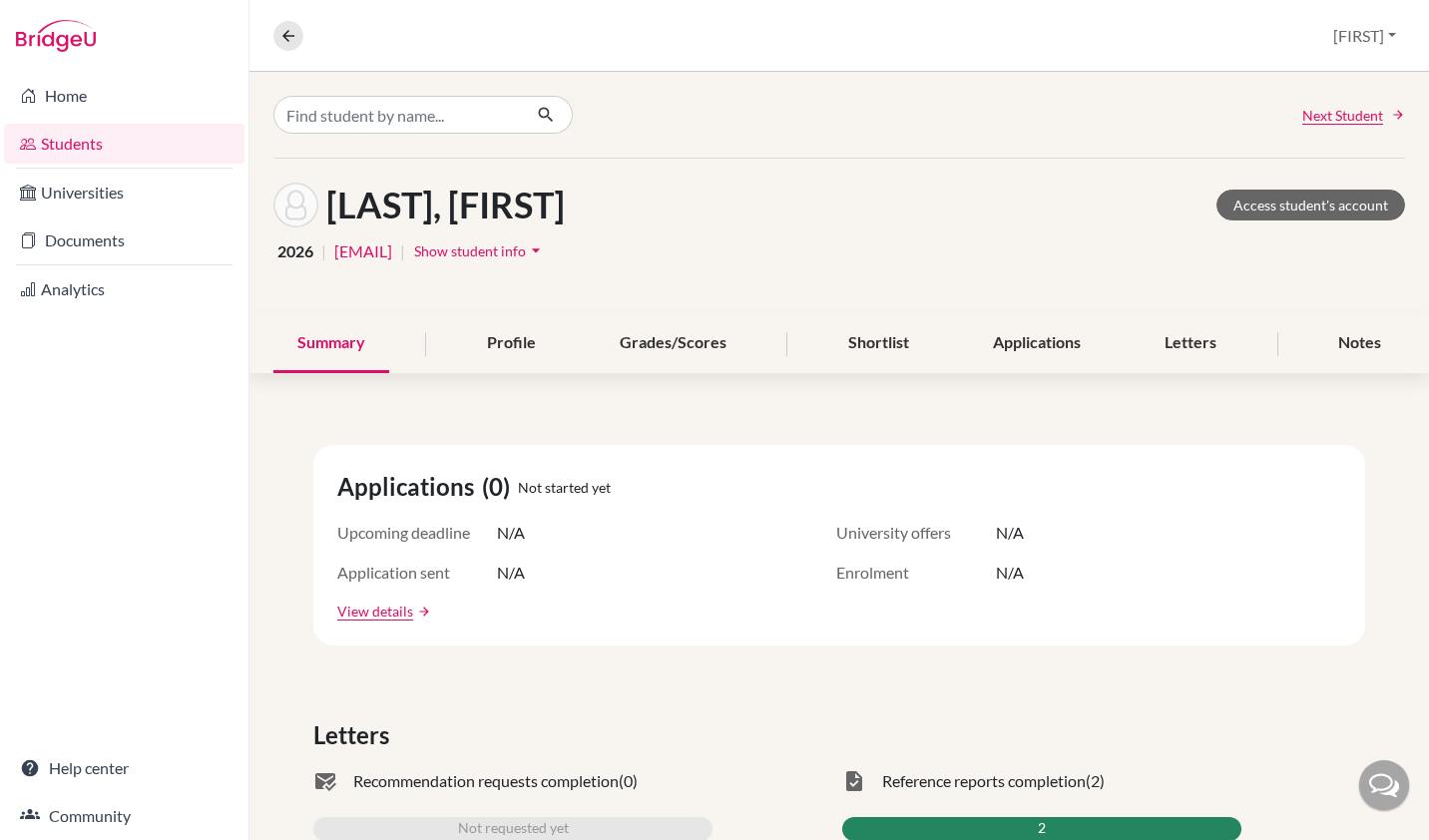 click on "Show student info" at bounding box center (470, 250) 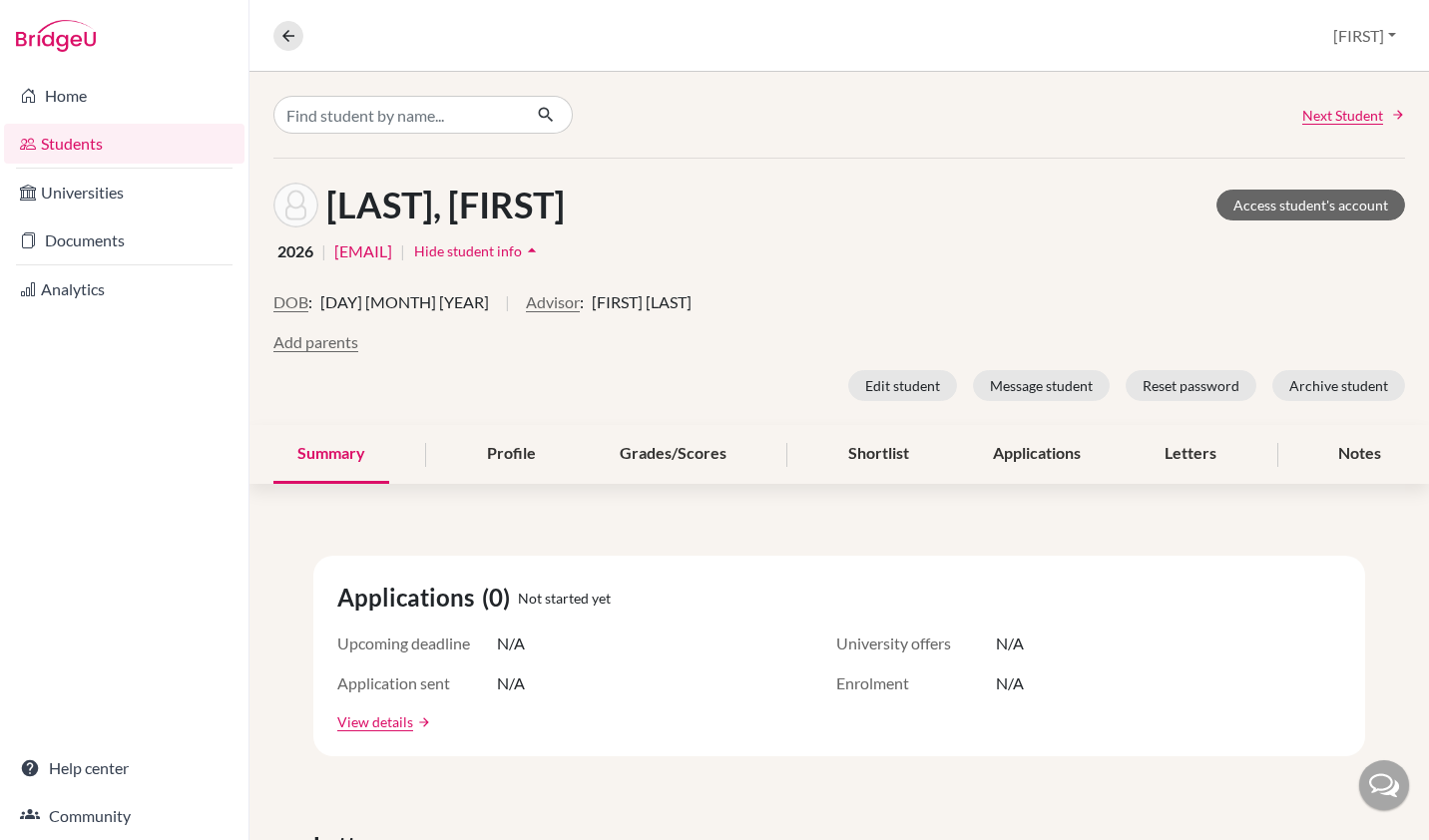 click on "Hide student info" at bounding box center [468, 250] 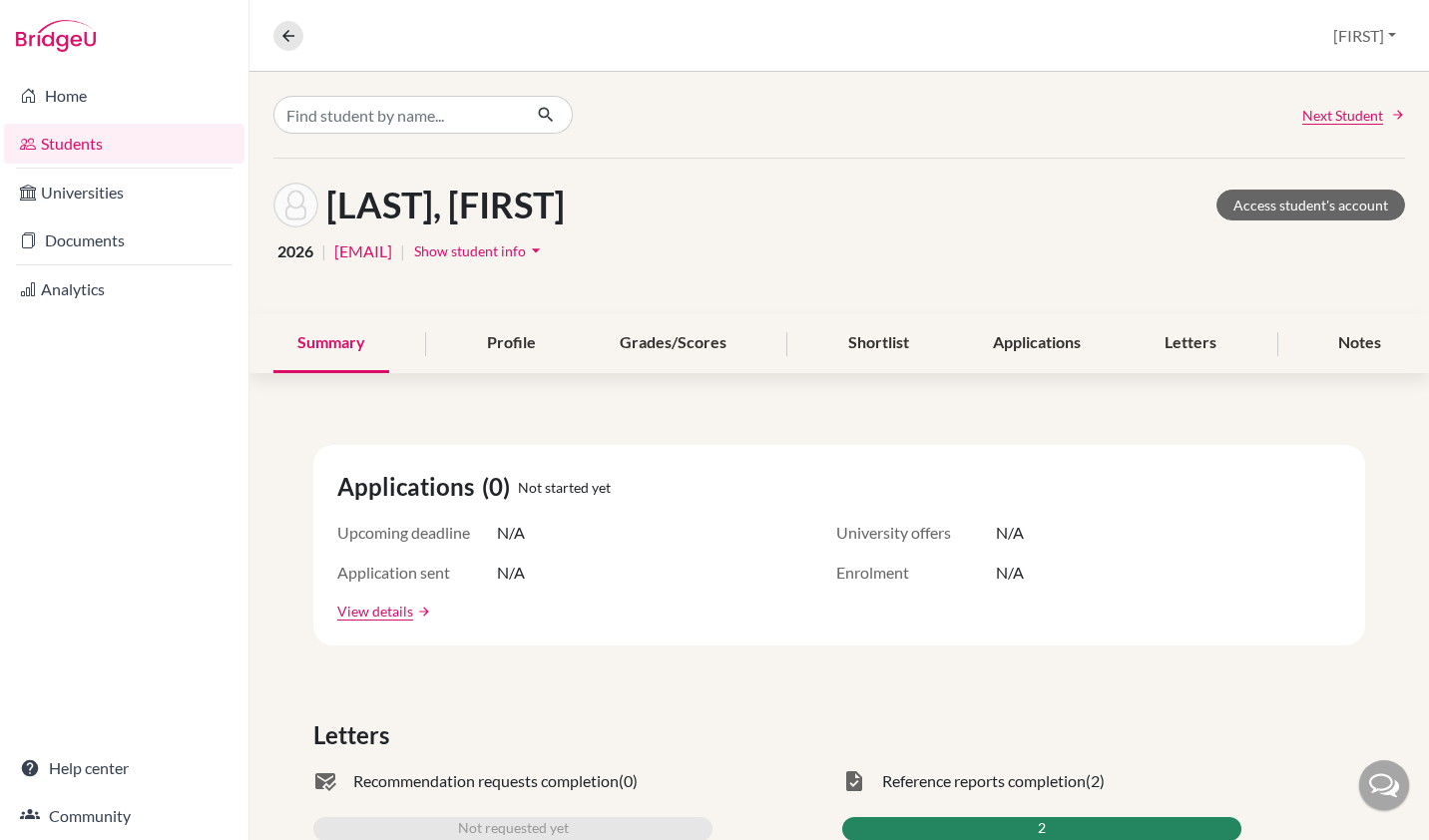 click on "Show student info" at bounding box center [470, 250] 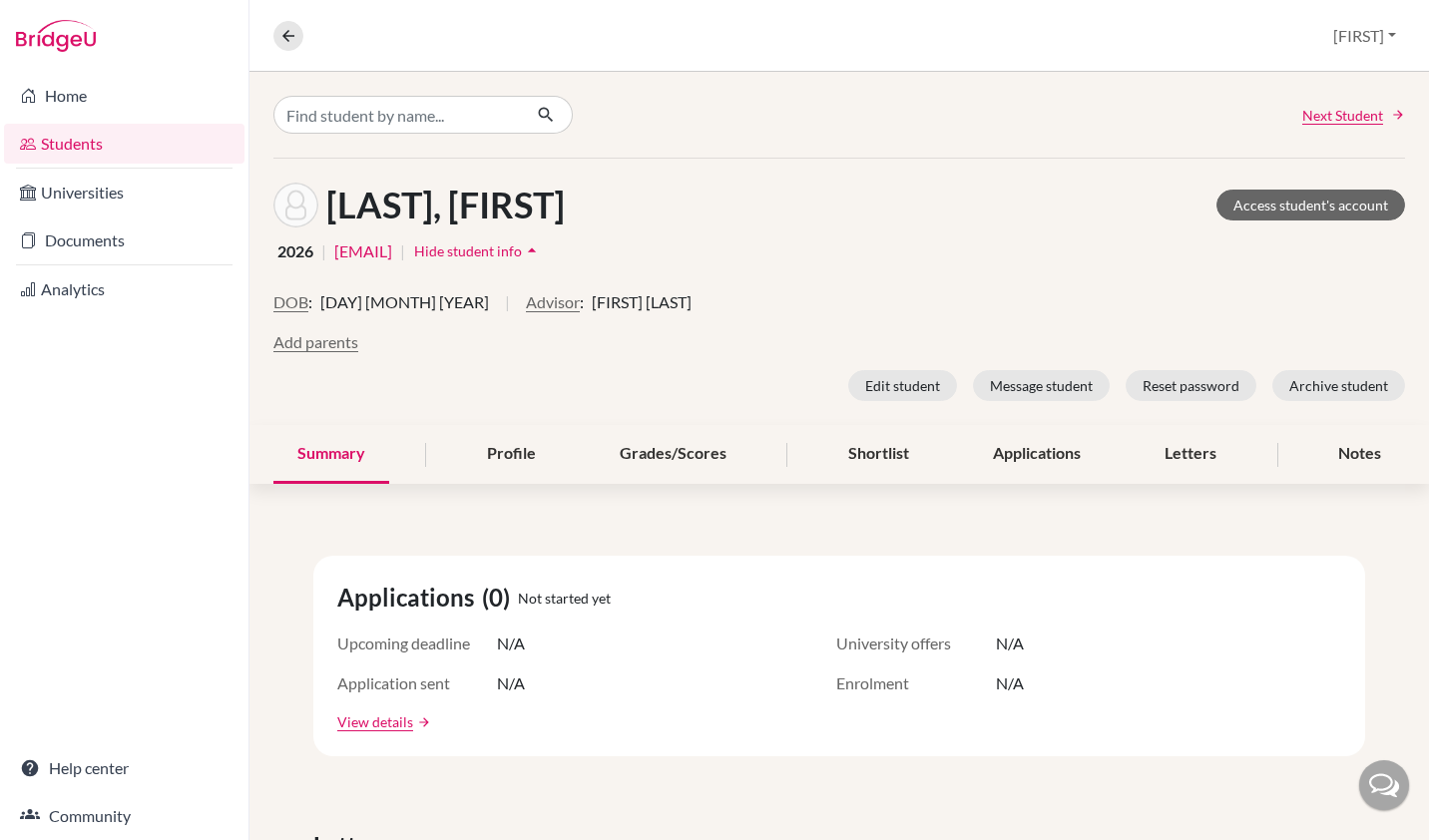 click on "Hide student info" at bounding box center (468, 250) 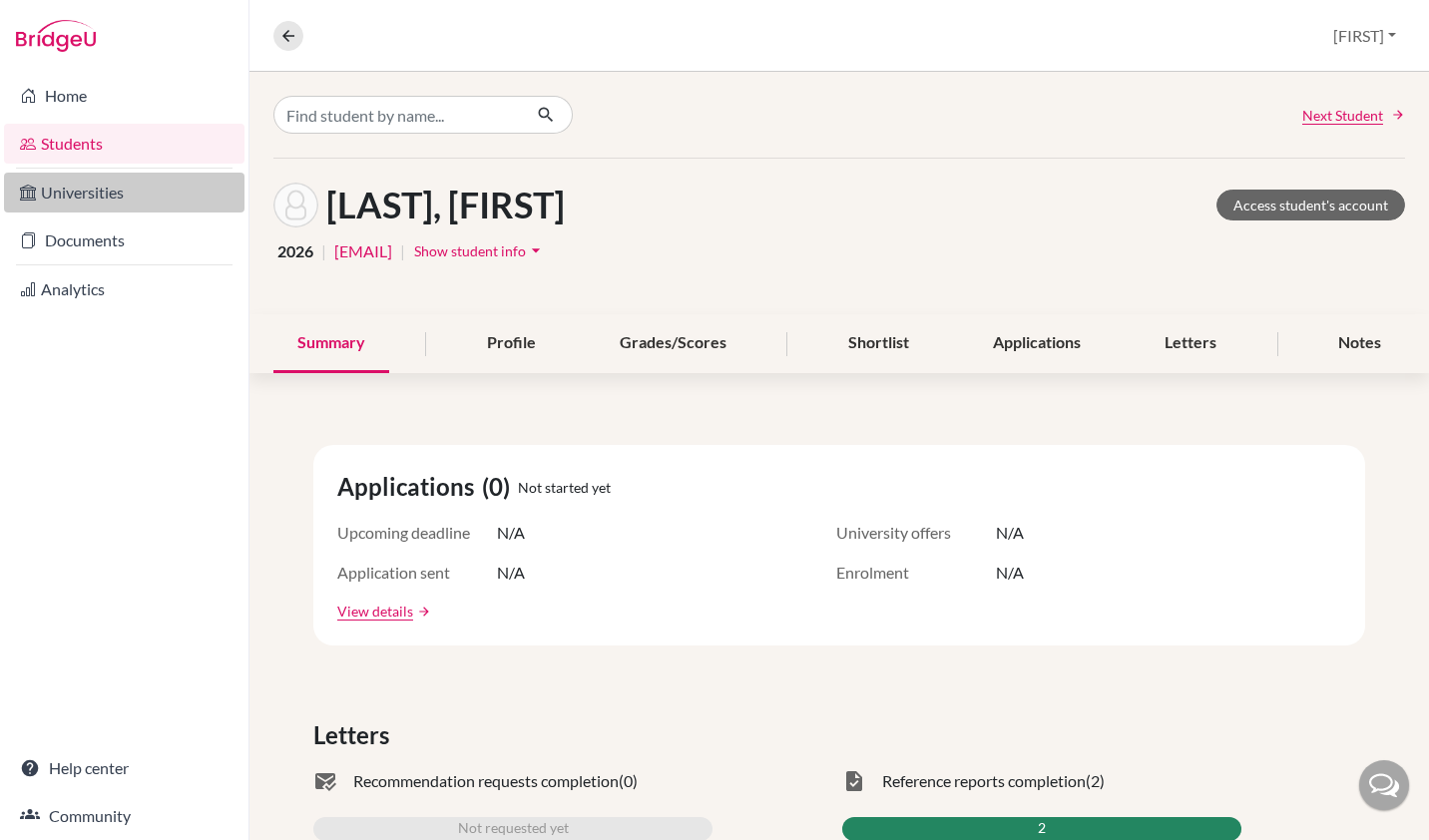 click on "Universities" at bounding box center (124, 193) 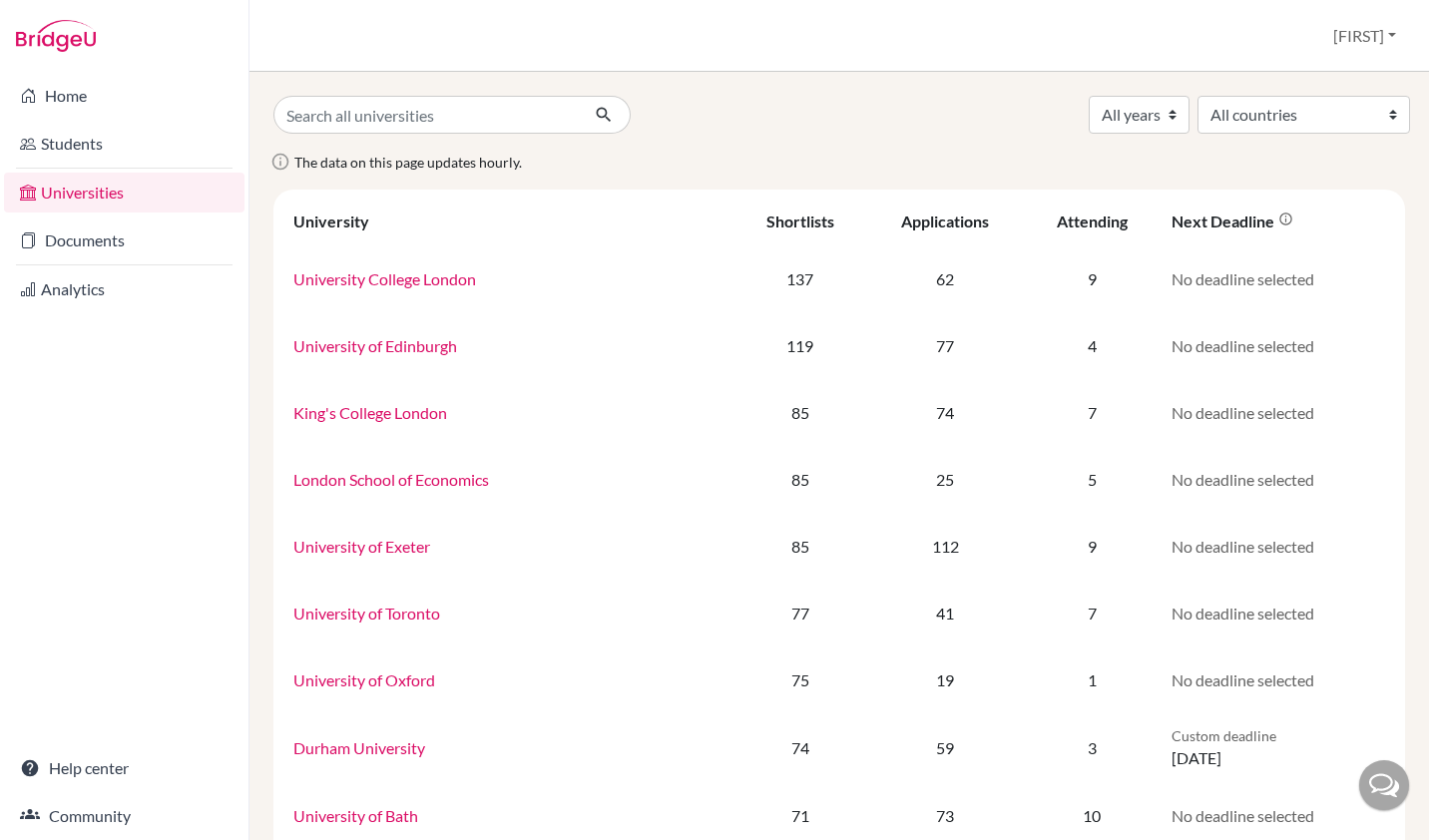 scroll, scrollTop: 0, scrollLeft: 0, axis: both 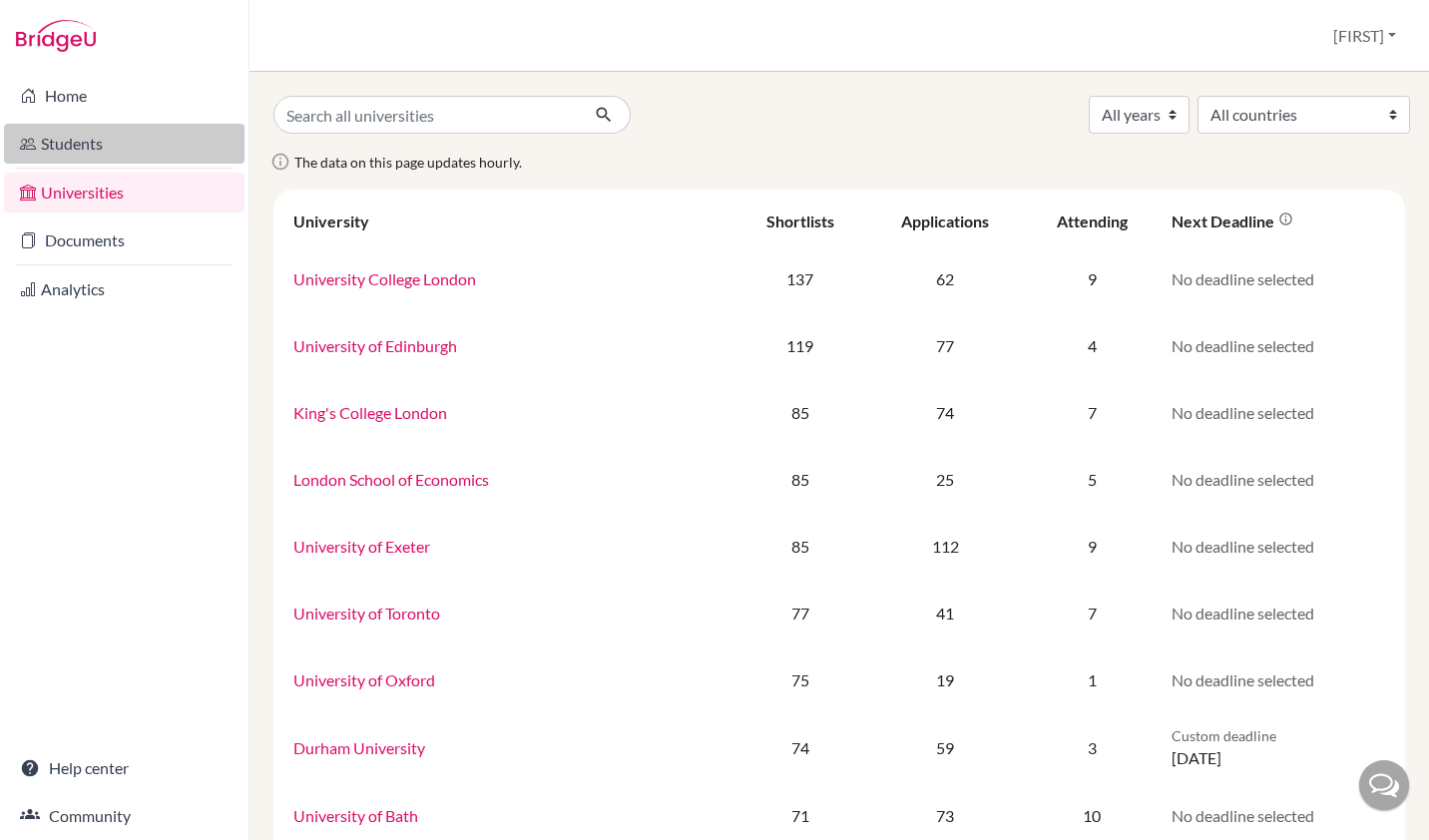 click on "Students" at bounding box center (124, 144) 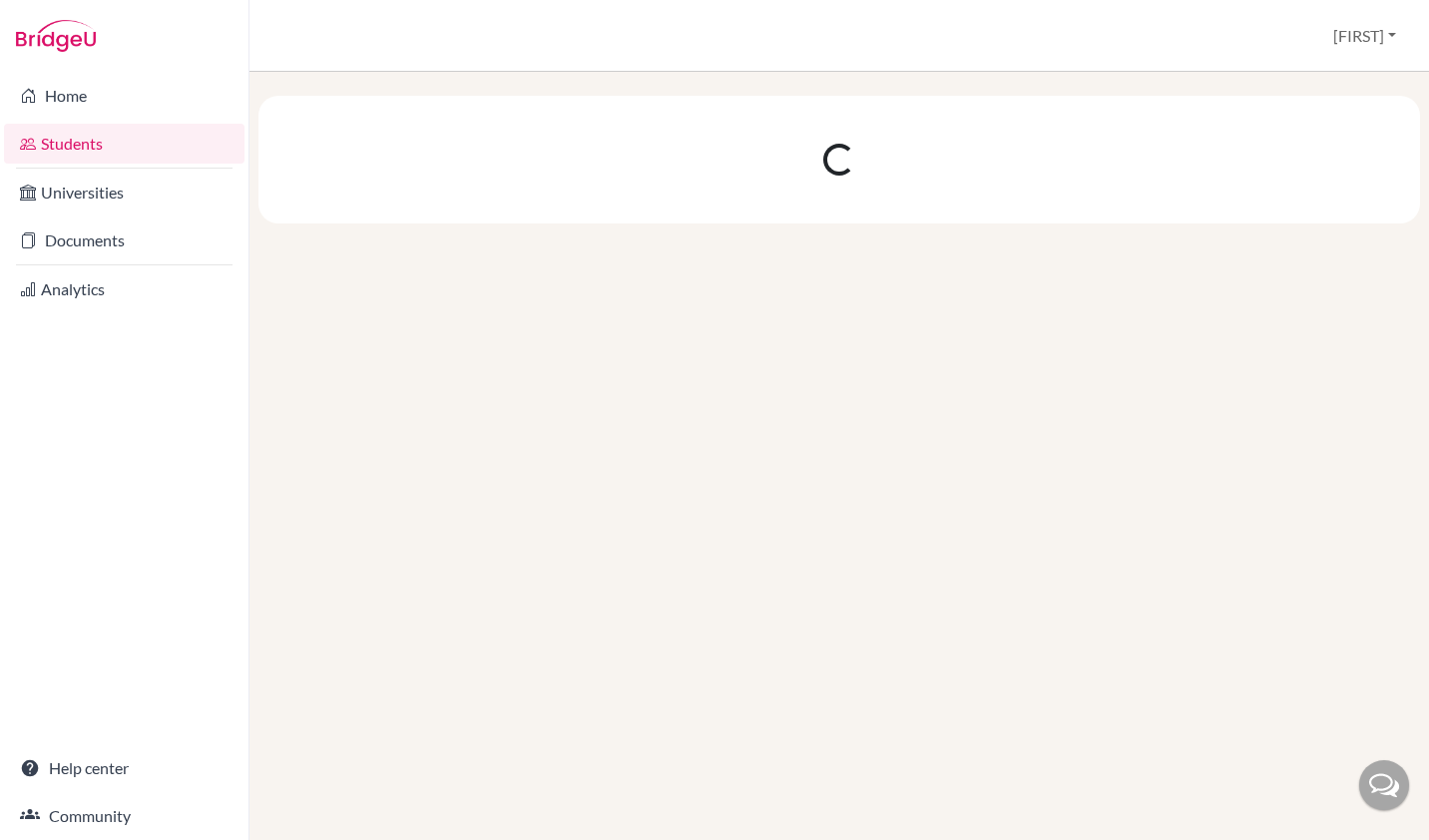 scroll, scrollTop: 0, scrollLeft: 0, axis: both 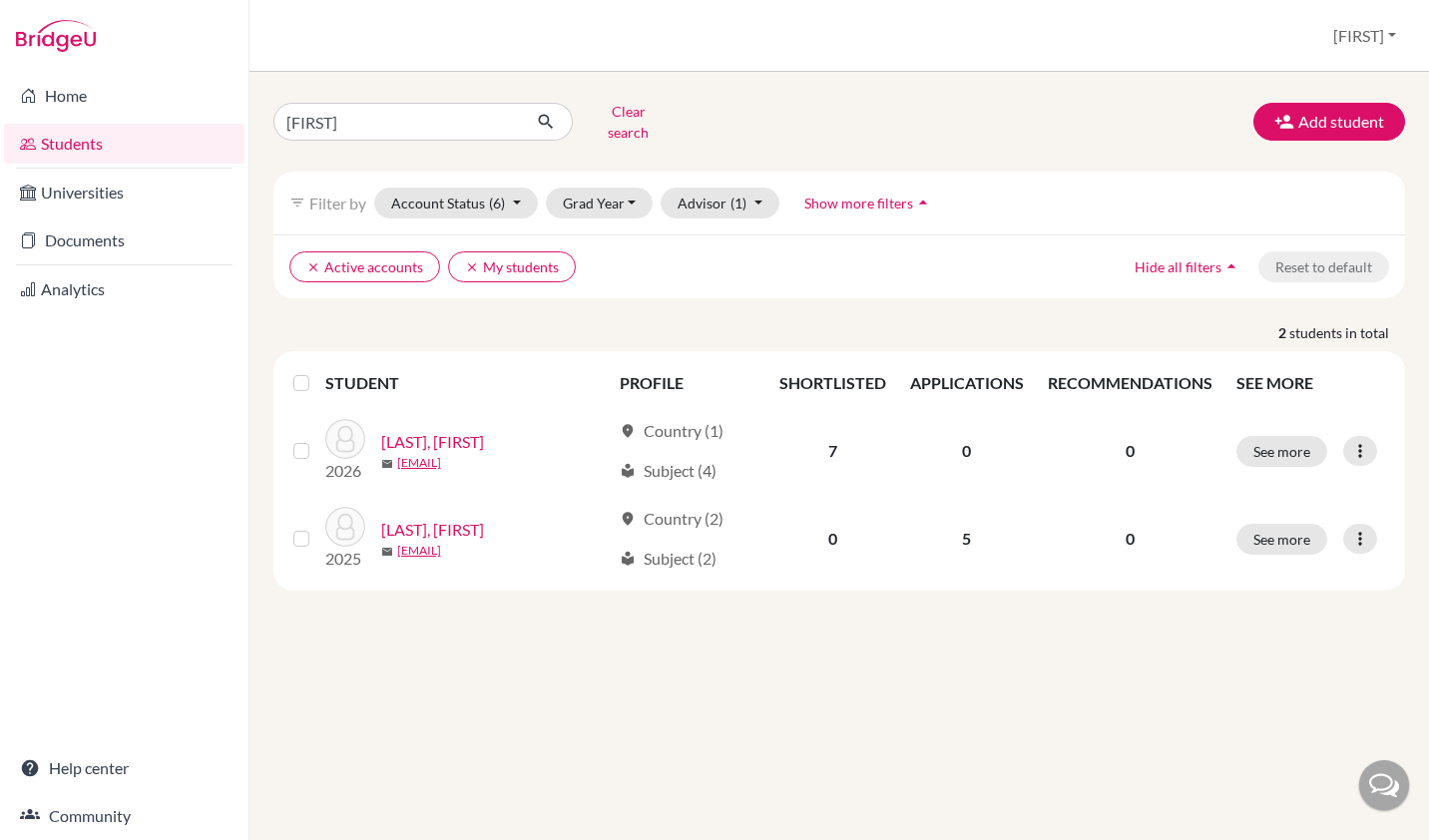 click on "Show more filters arrow_drop_up" 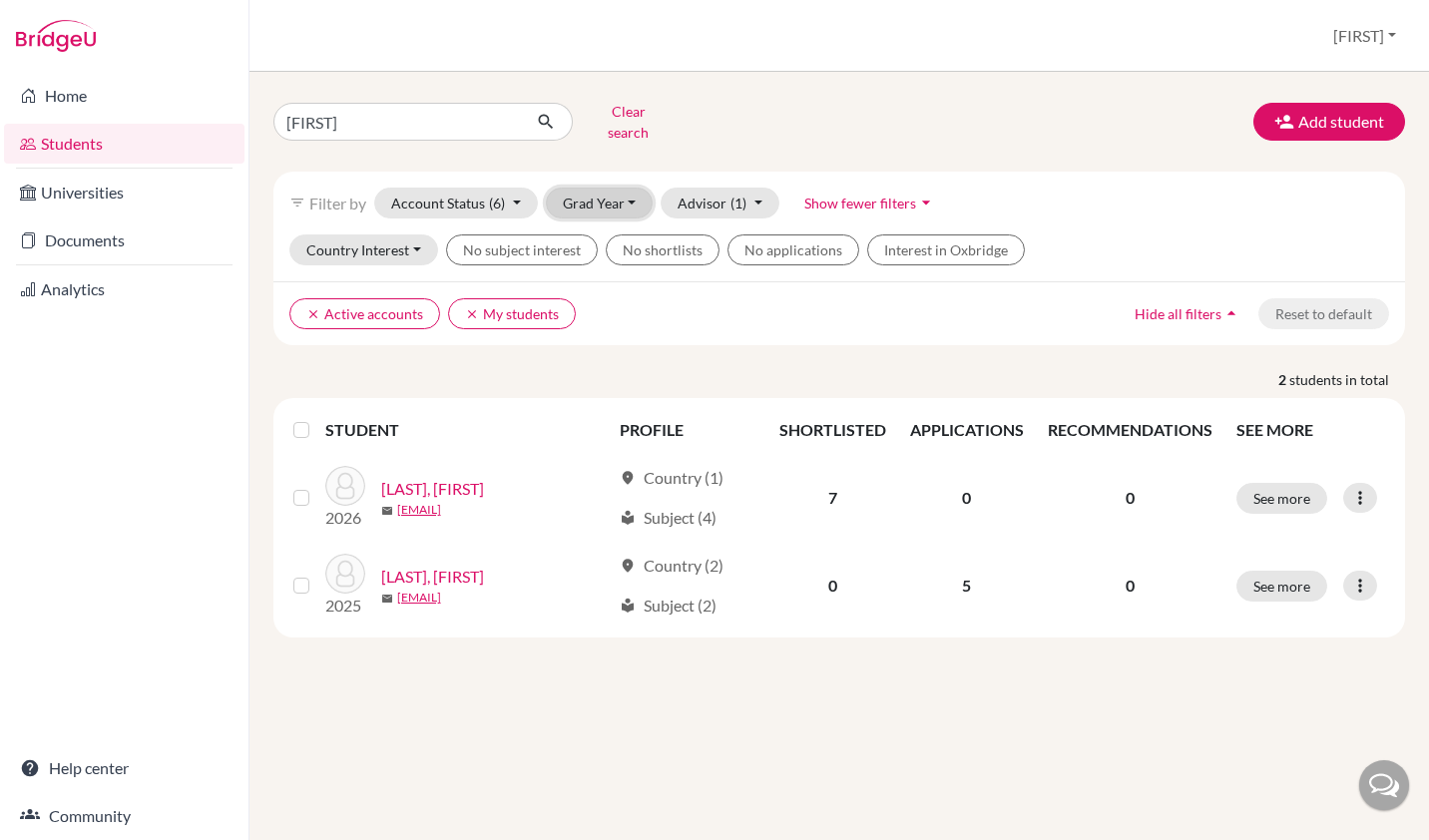 click on "Grad Year" at bounding box center [600, 203] 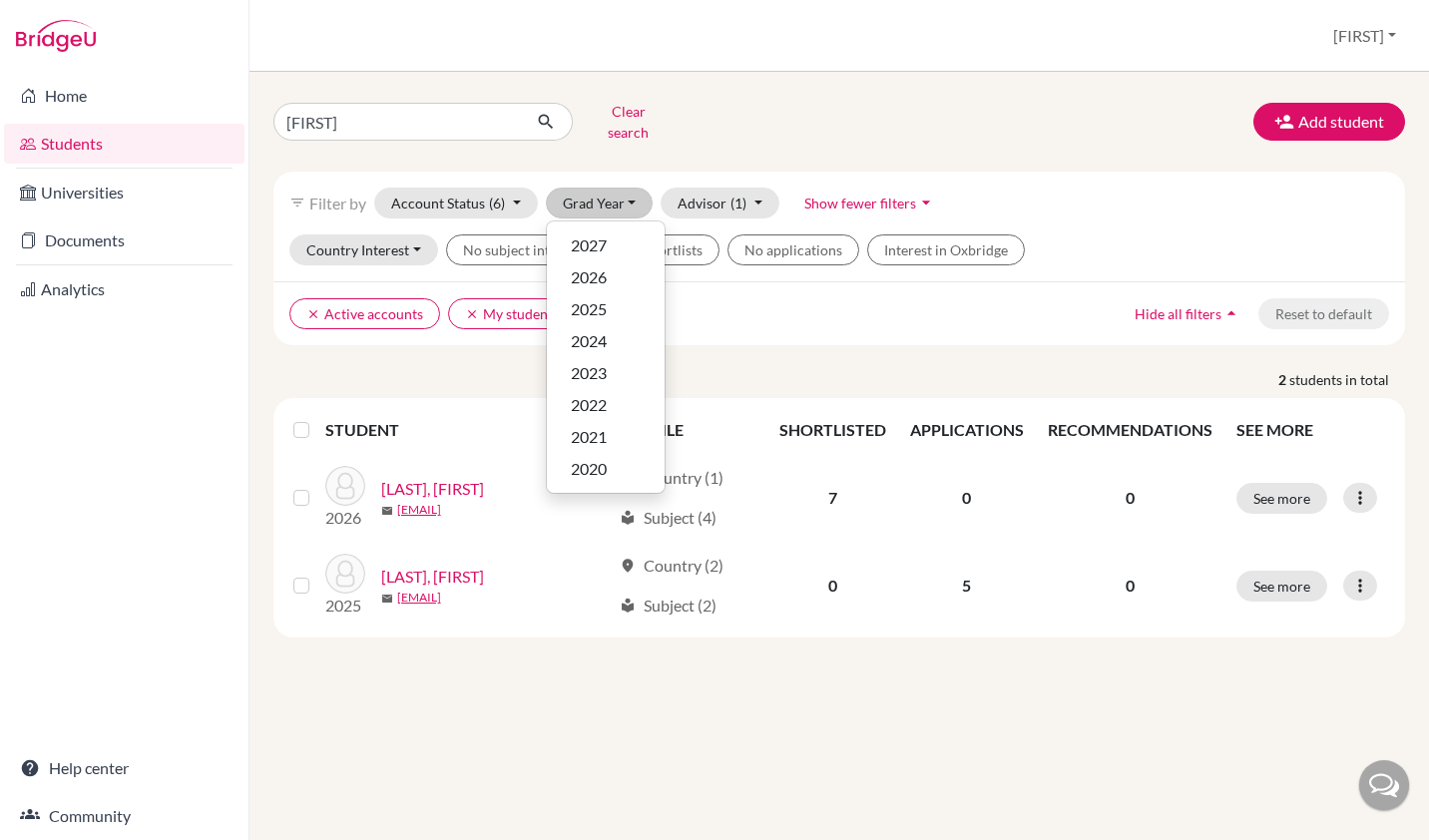 click at bounding box center [1384, 785] 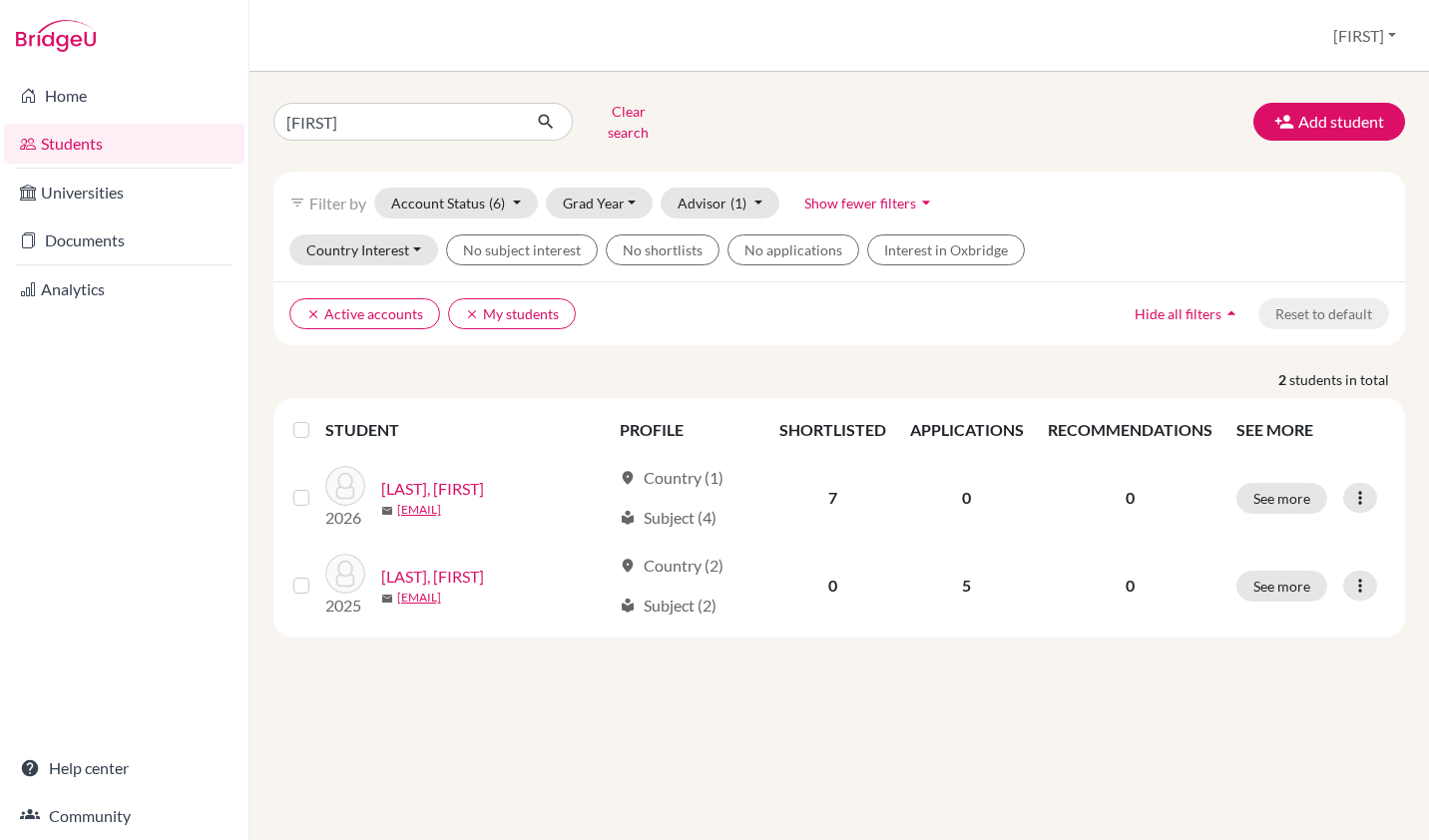 scroll, scrollTop: 0, scrollLeft: 0, axis: both 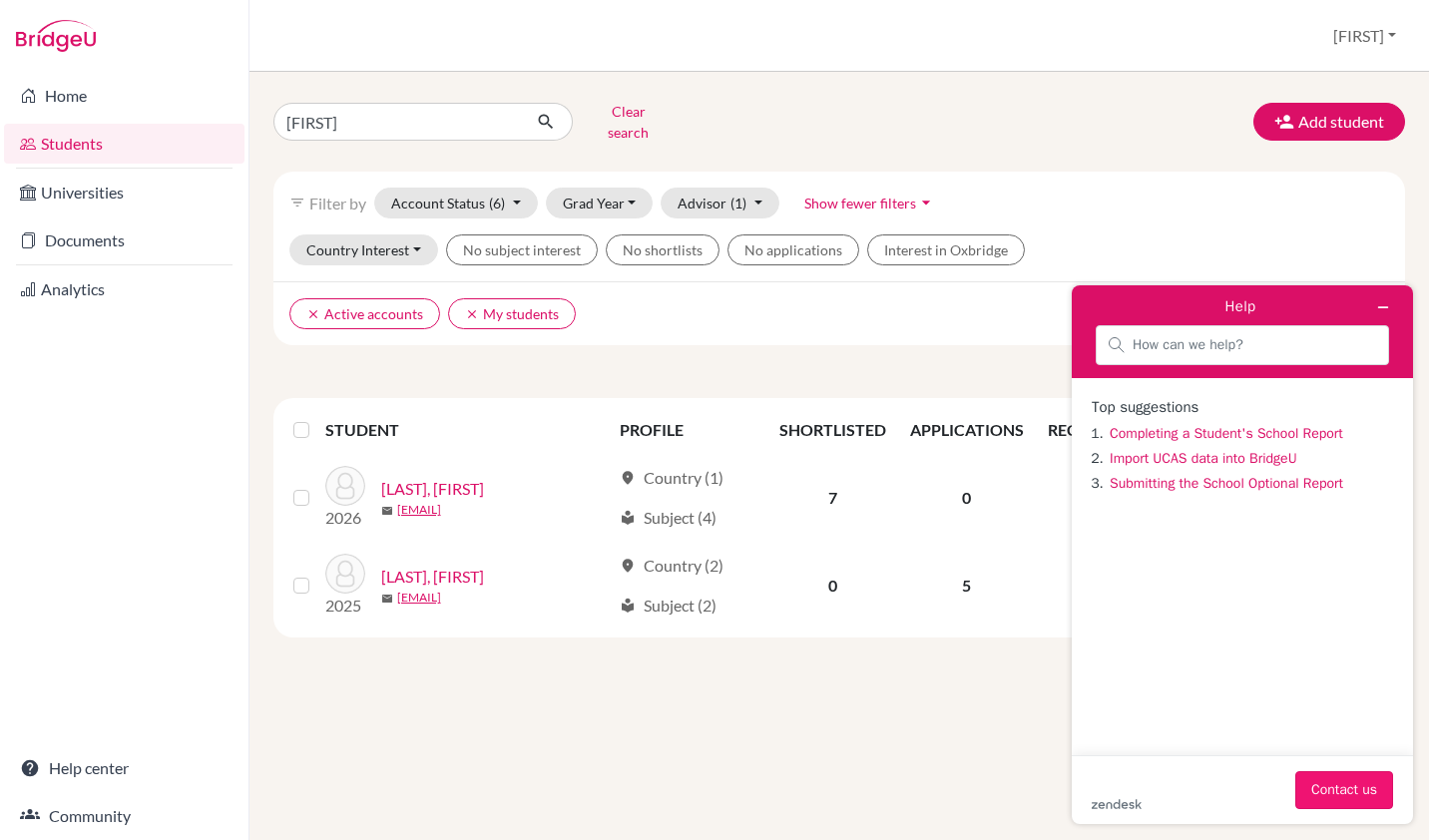 click on "Contact us" at bounding box center [1344, 790] 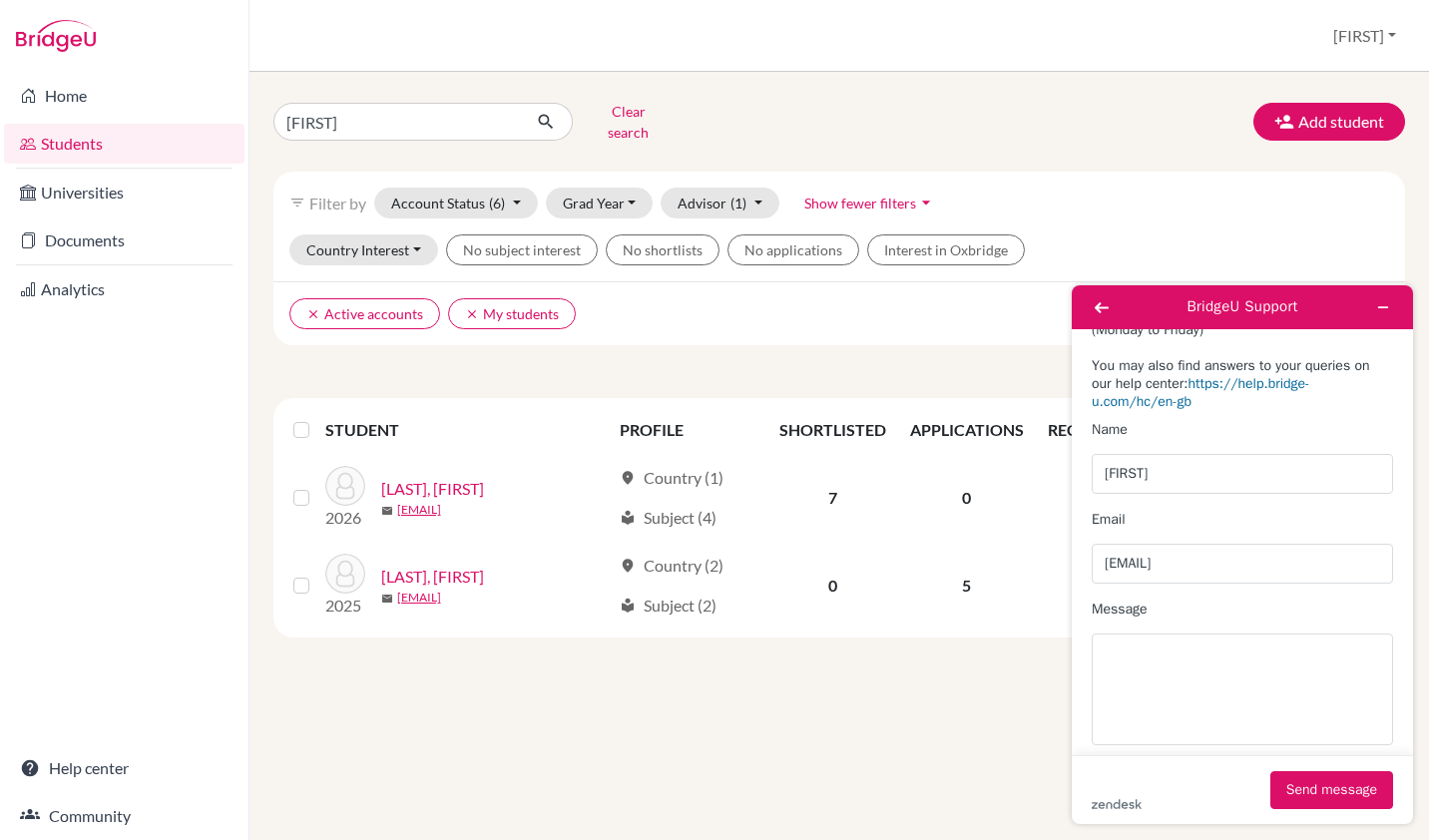 scroll, scrollTop: 161, scrollLeft: 0, axis: vertical 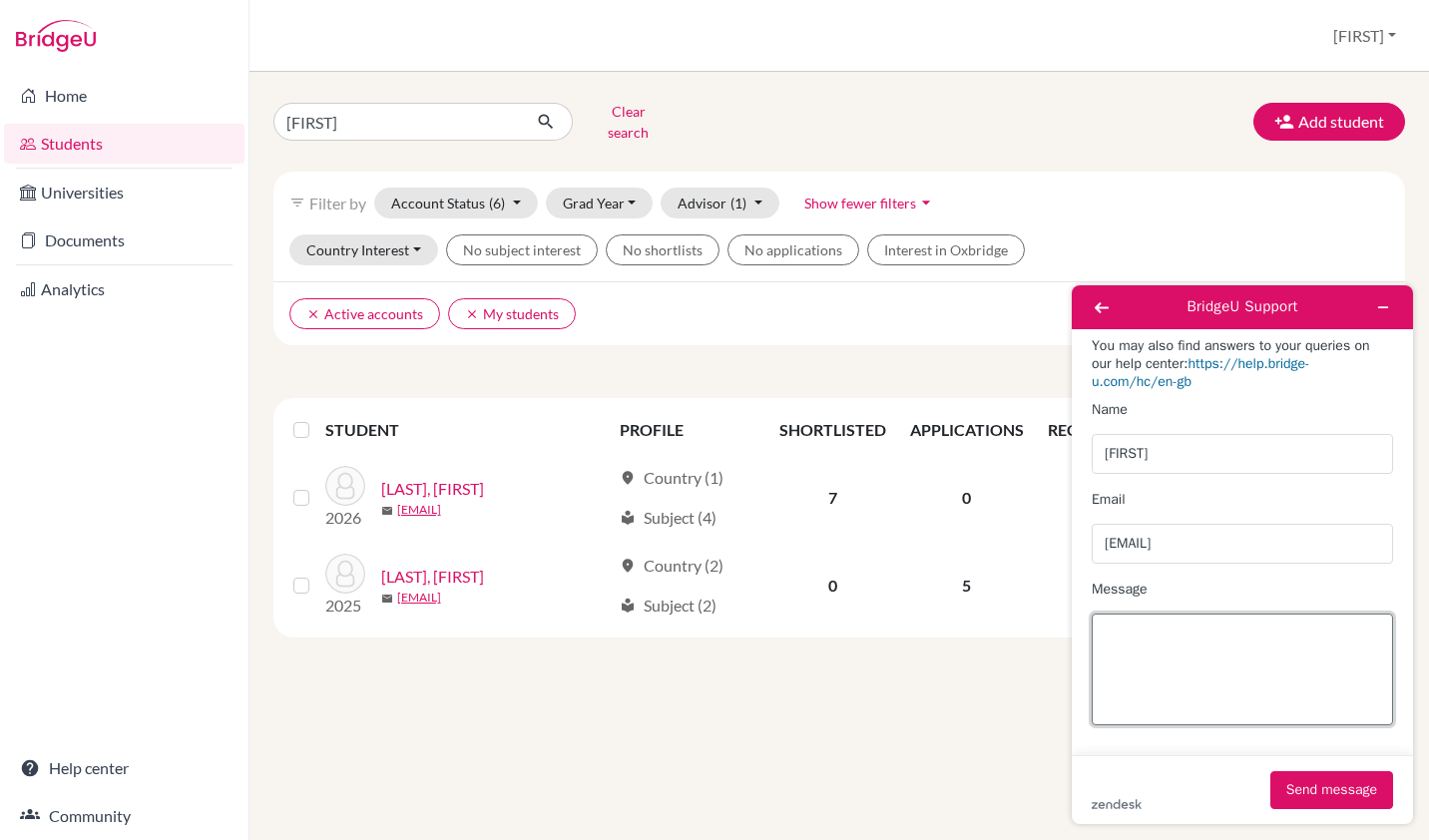 click on "Message" at bounding box center (1242, 669) 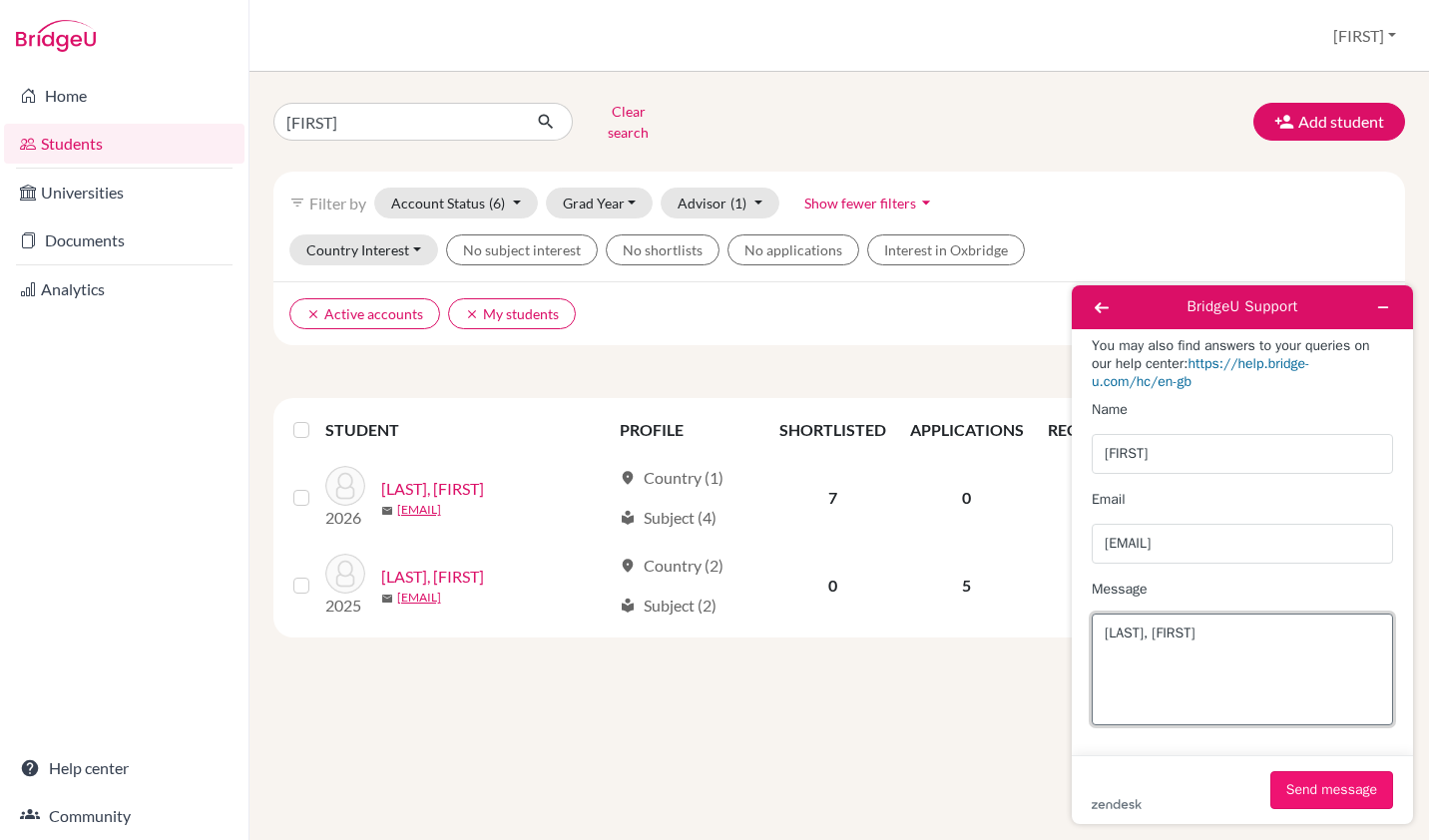 type on "Hello, I know that you have removed the label function with the update. We used that regularly as a means of grouping students. Is there a new way to do this now? Thank you" 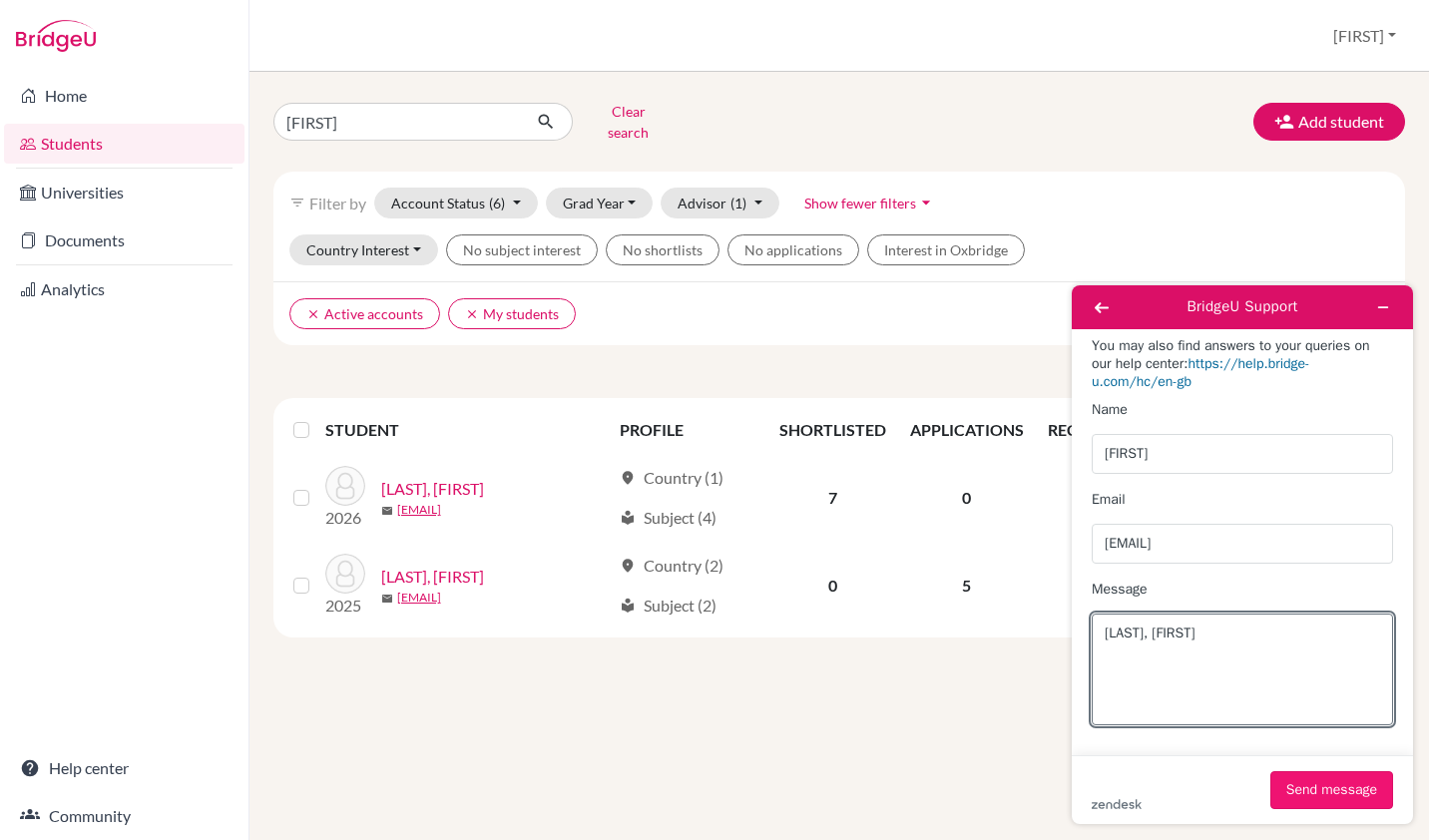 click on "Send message" at bounding box center [1331, 790] 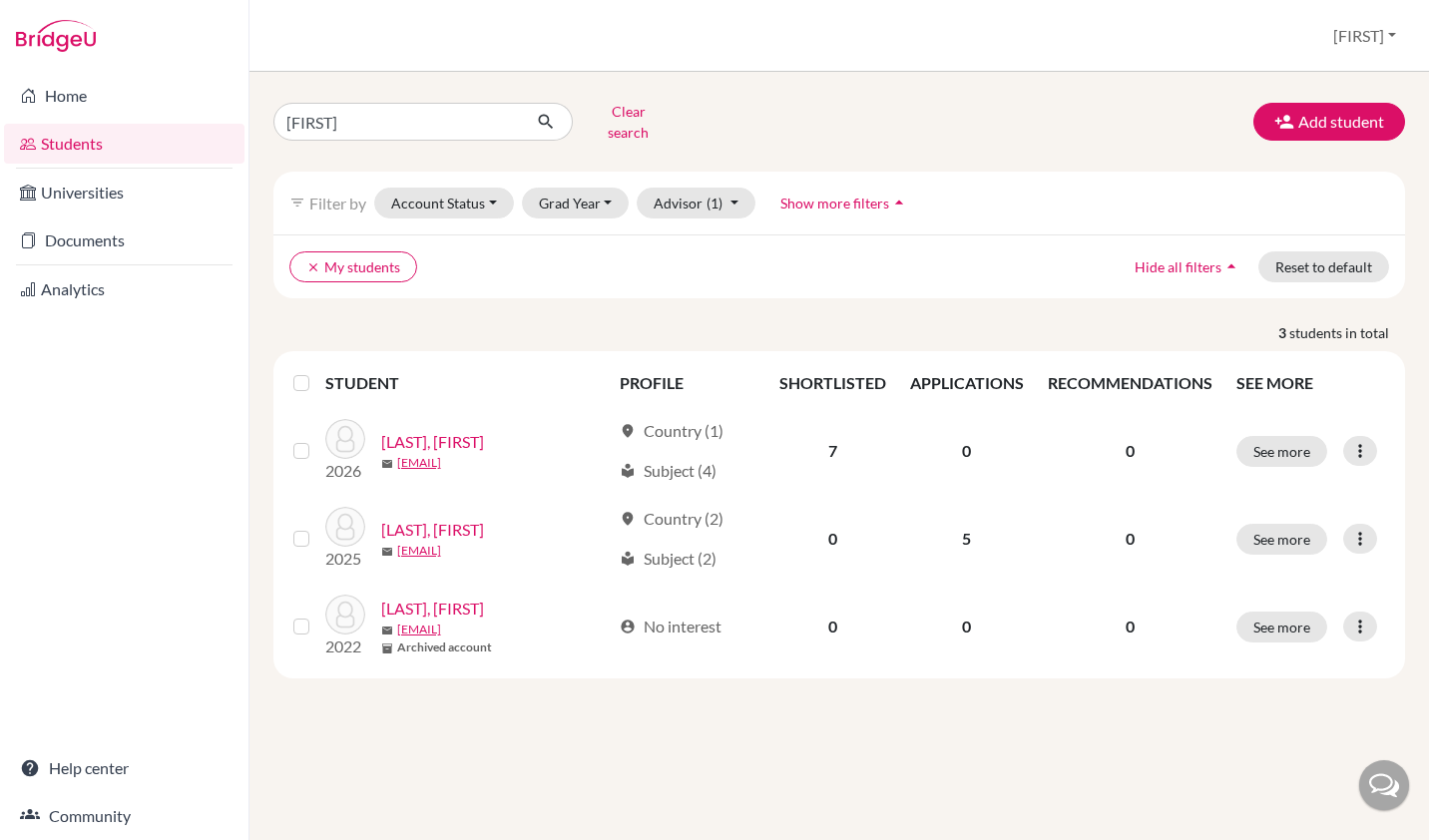 scroll, scrollTop: 0, scrollLeft: 0, axis: both 